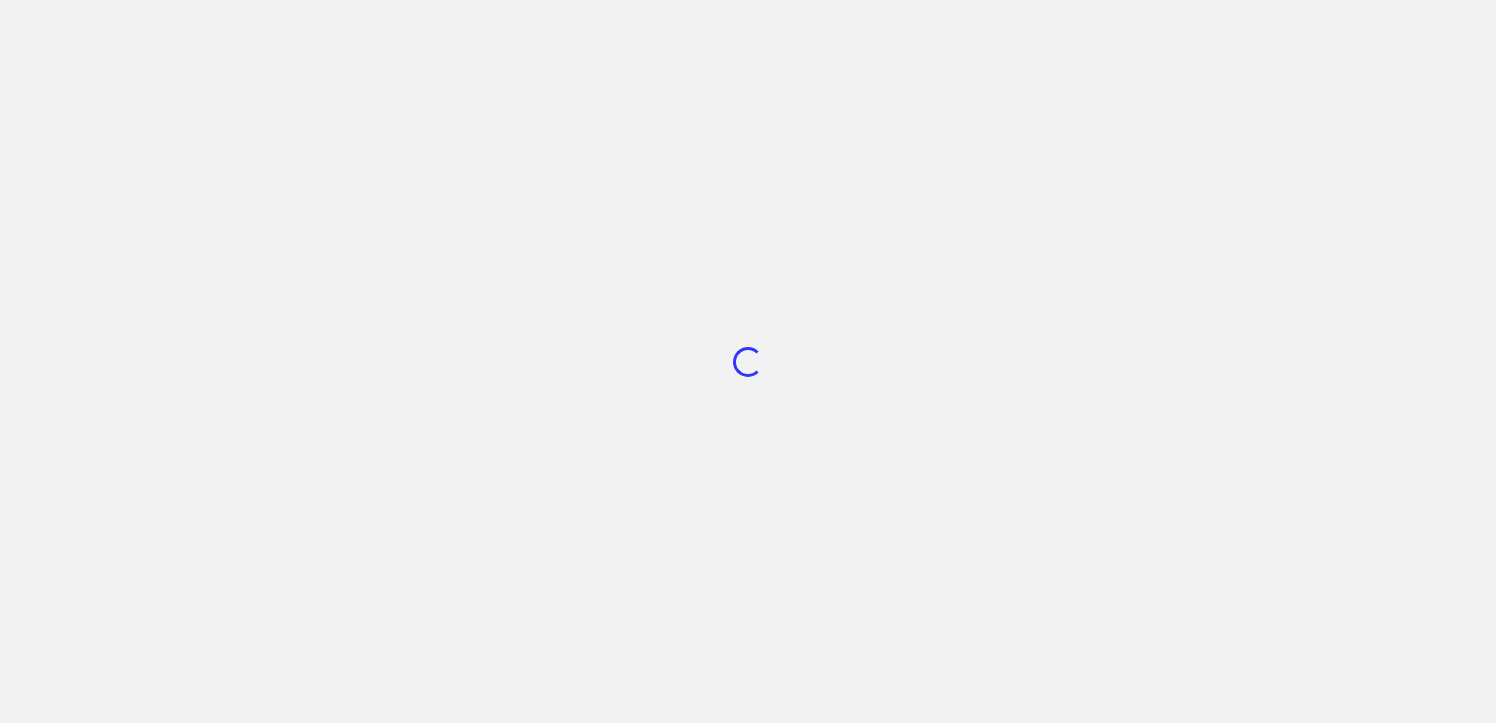 scroll, scrollTop: 0, scrollLeft: 0, axis: both 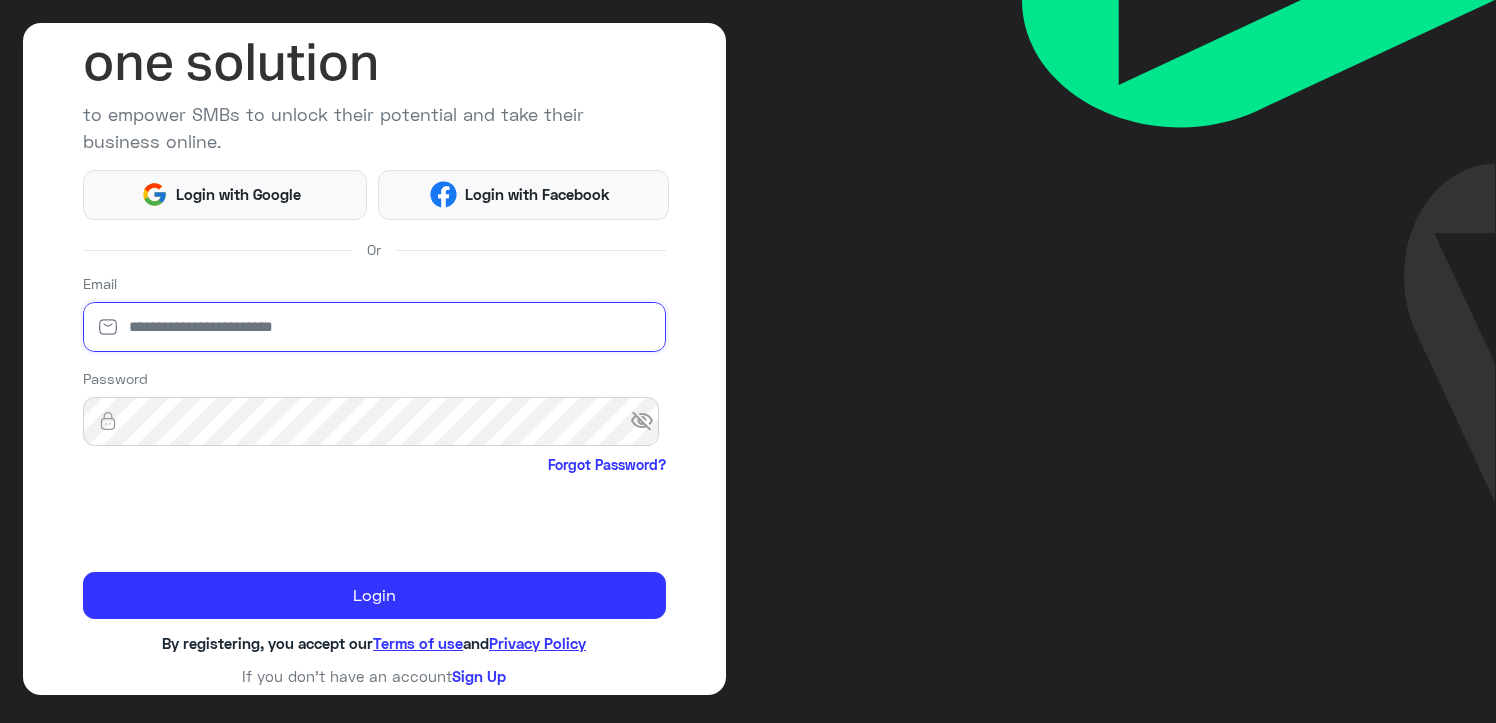 click at bounding box center (374, 327) 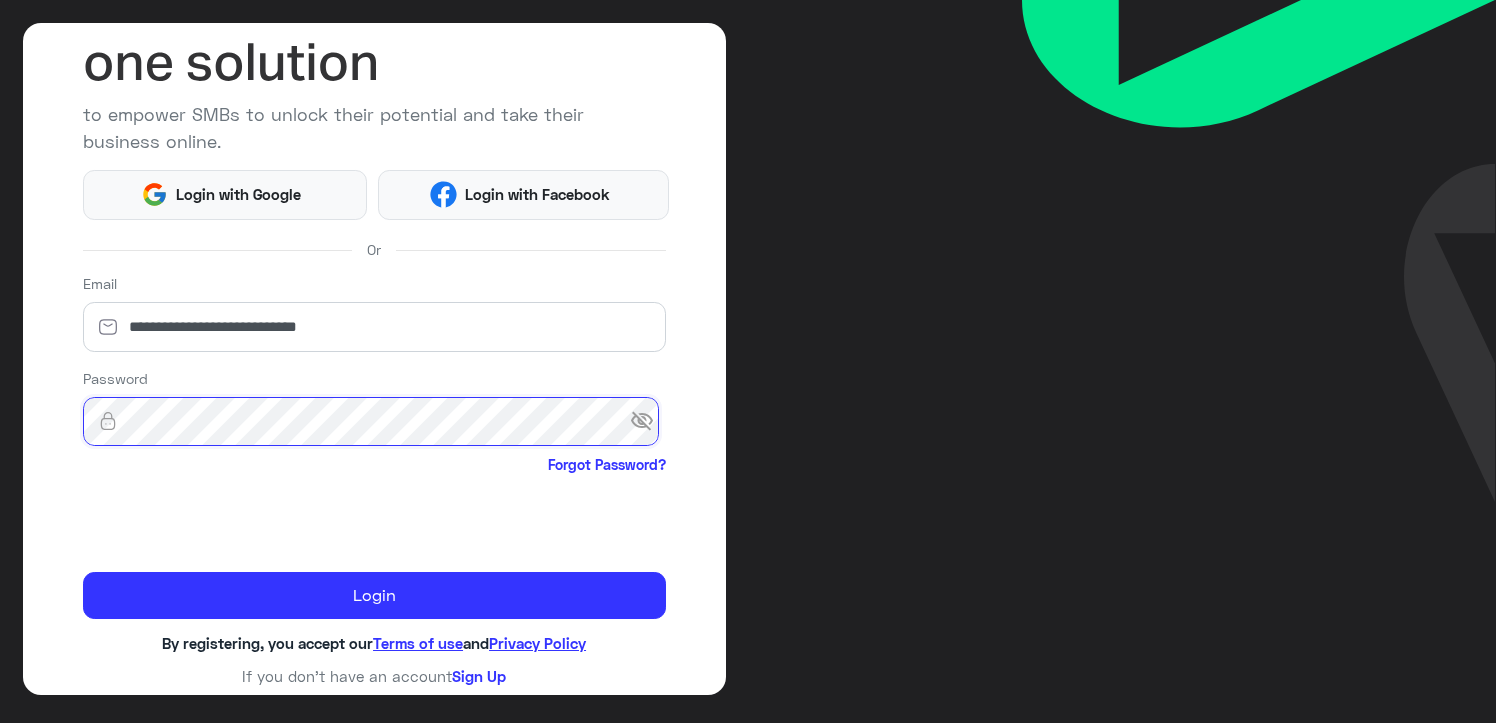 click on "Login" 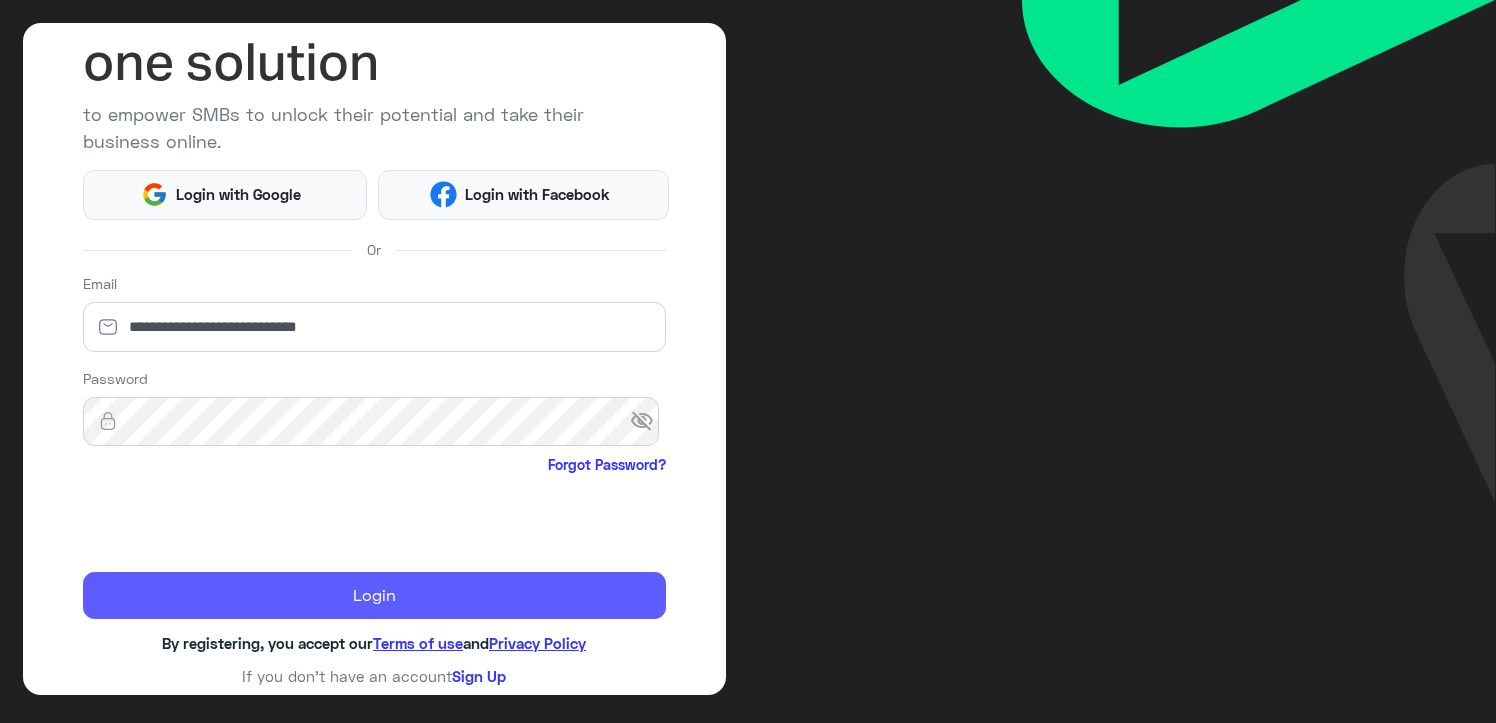 click on "Login" 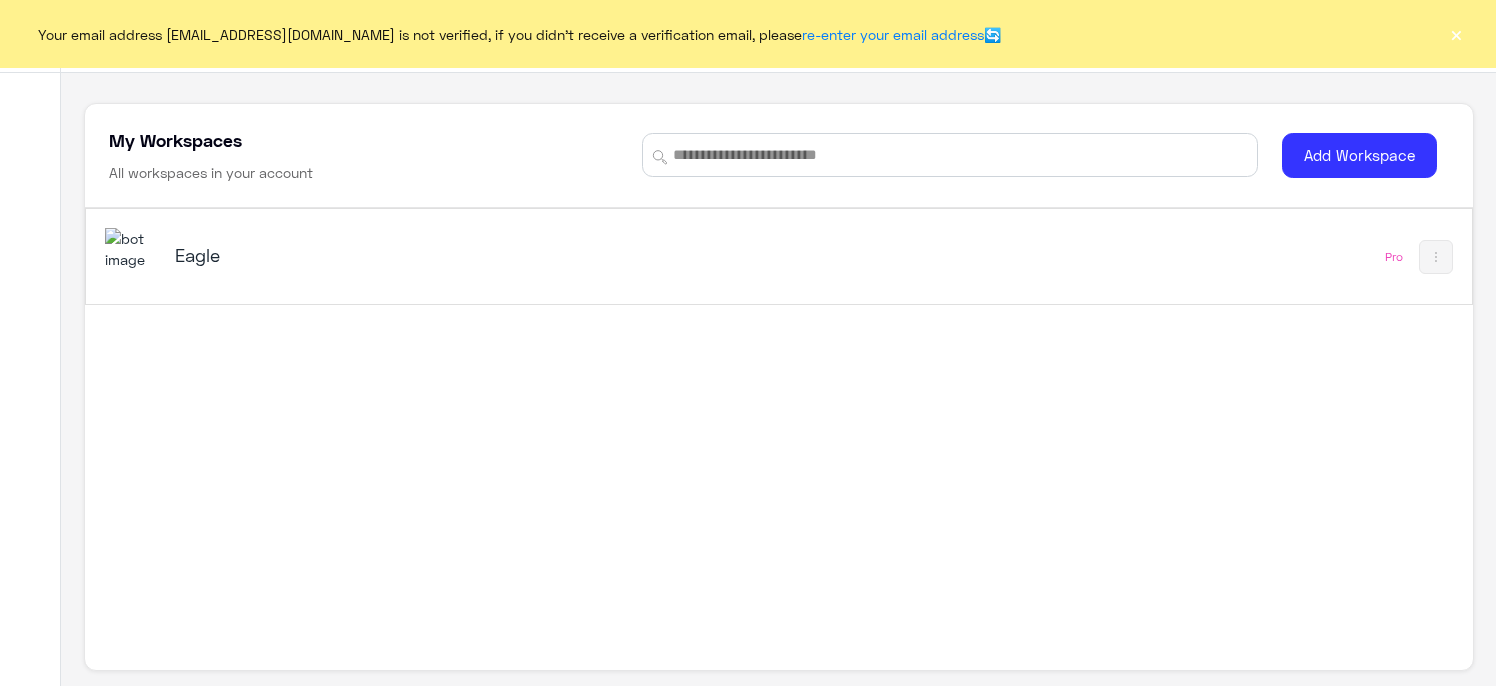click on "×" 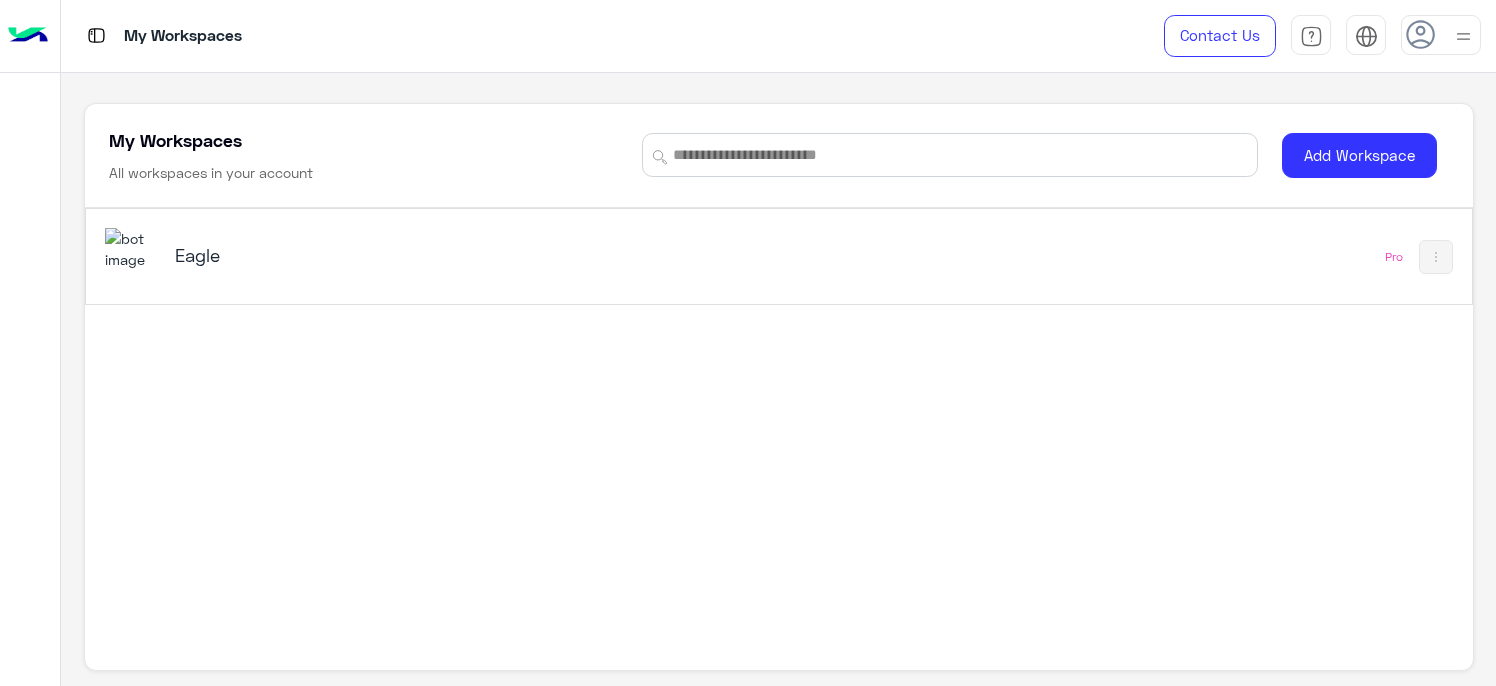 click on "Eagle" at bounding box center [417, 255] 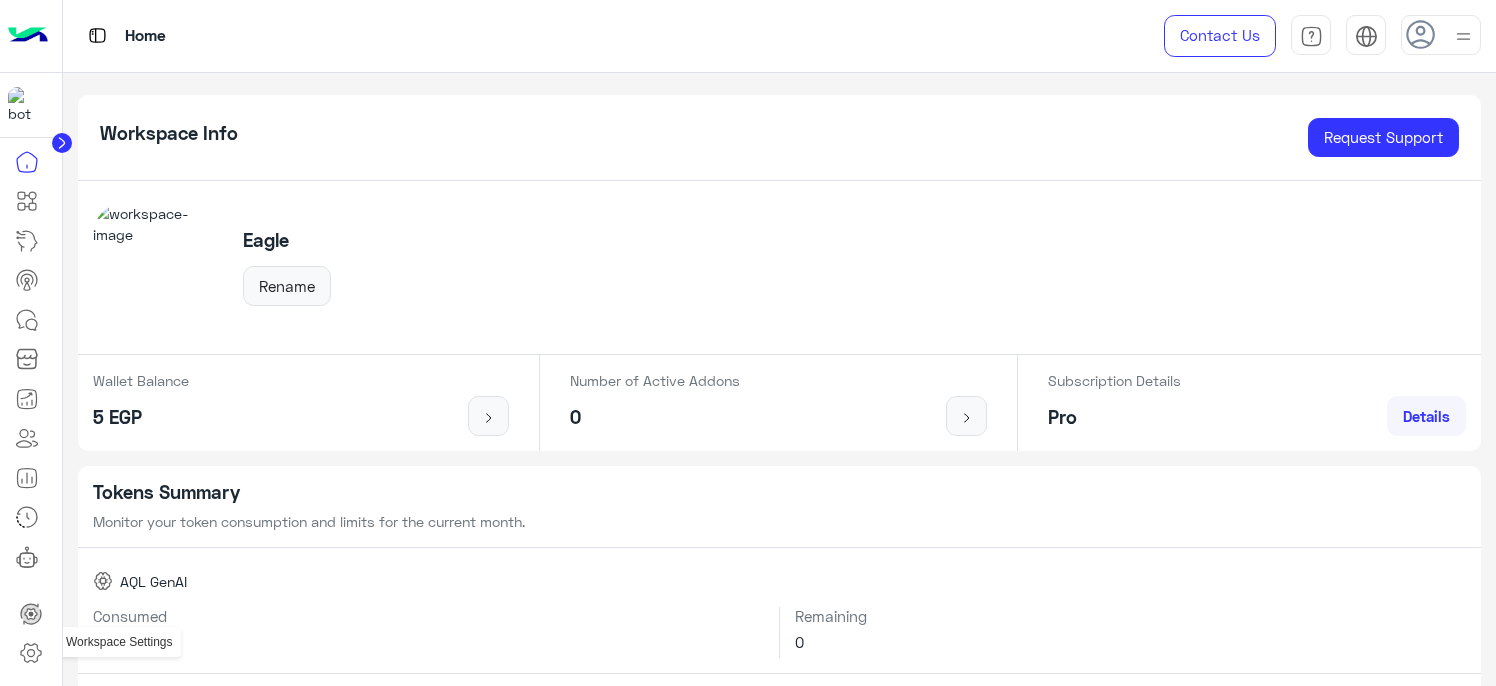 click 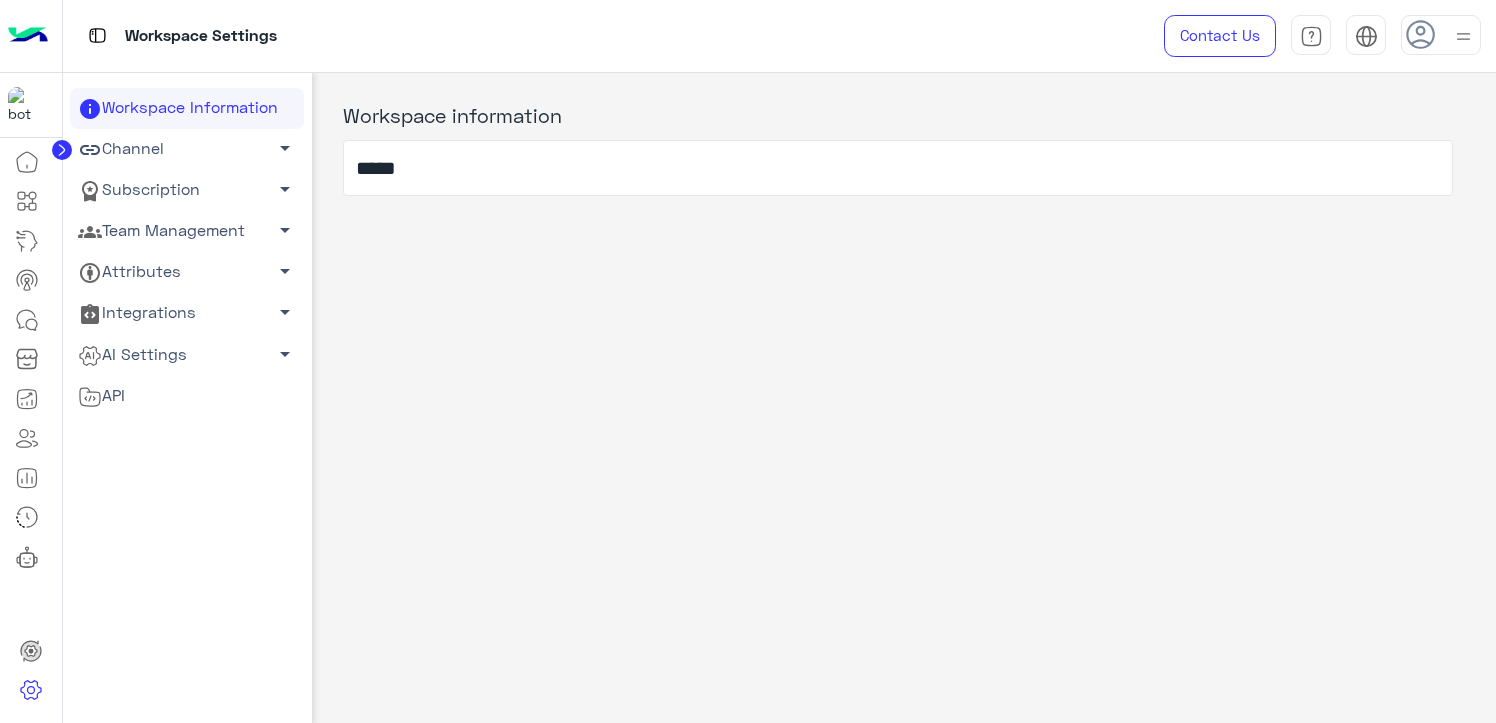 click on "Team Management   arrow_drop_down" 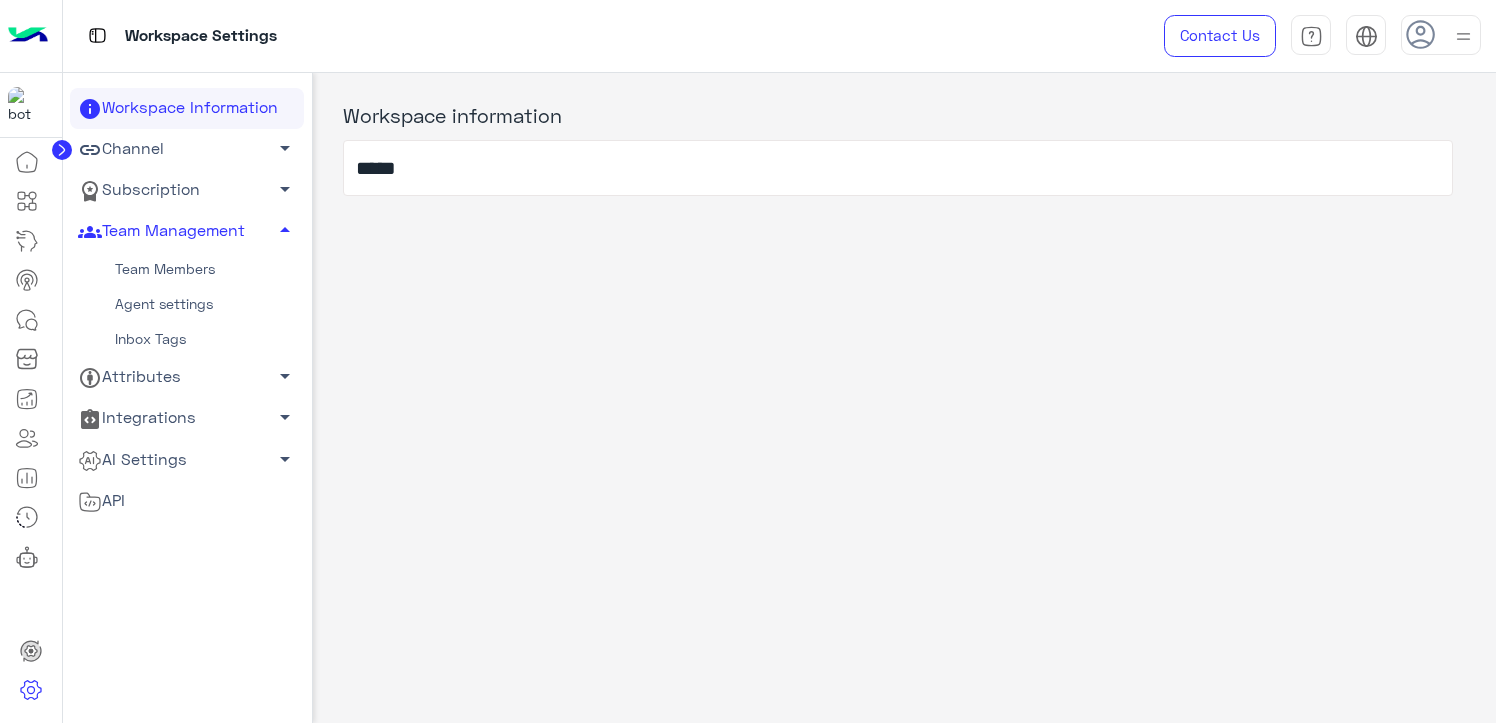 click on "Team Members" 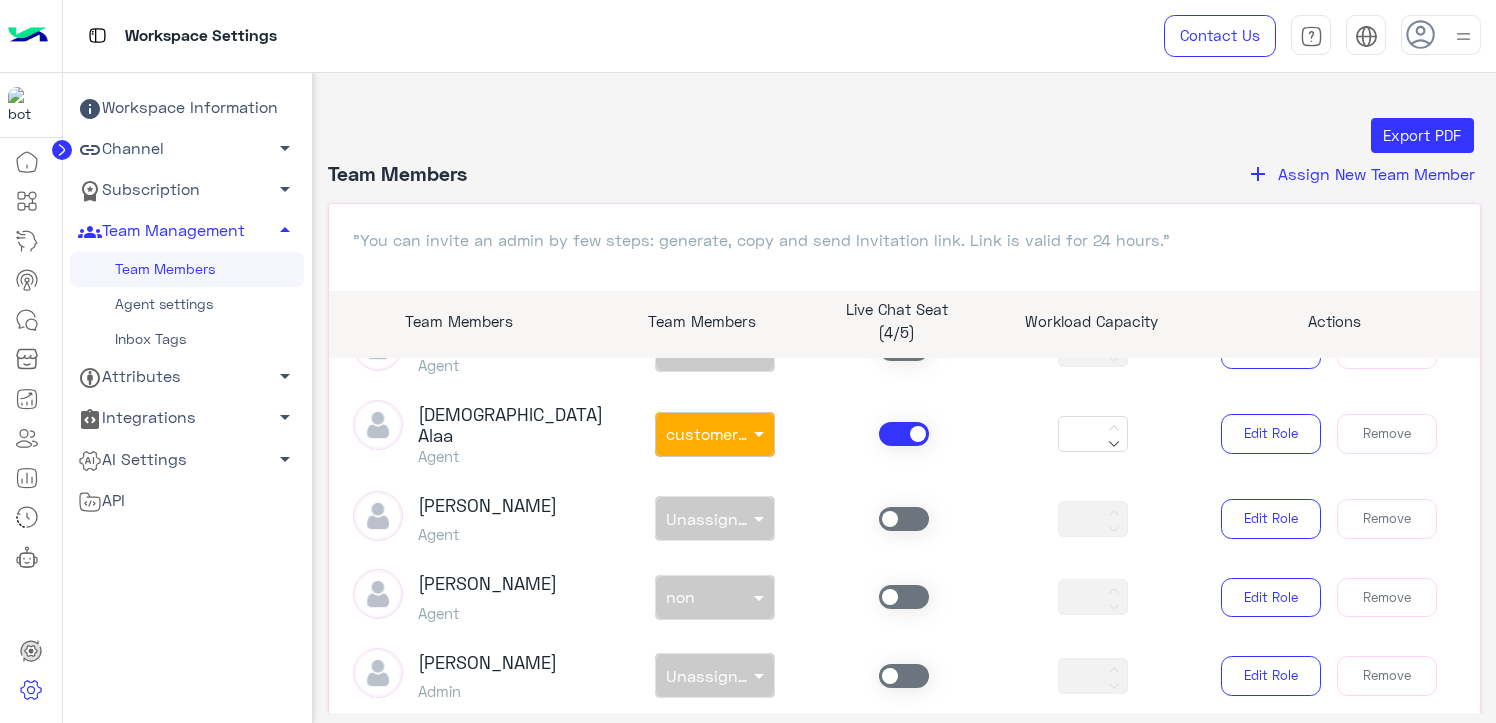 scroll, scrollTop: 600, scrollLeft: 0, axis: vertical 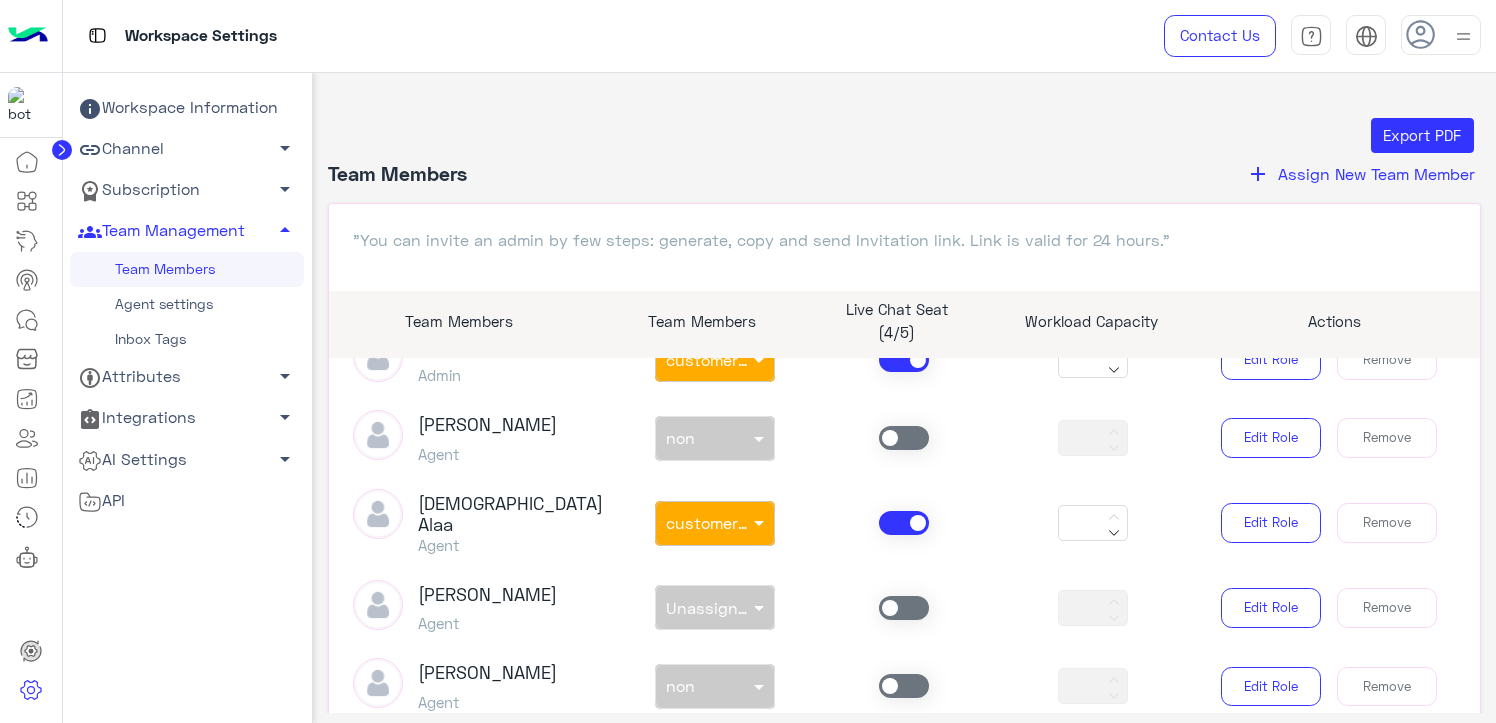 click 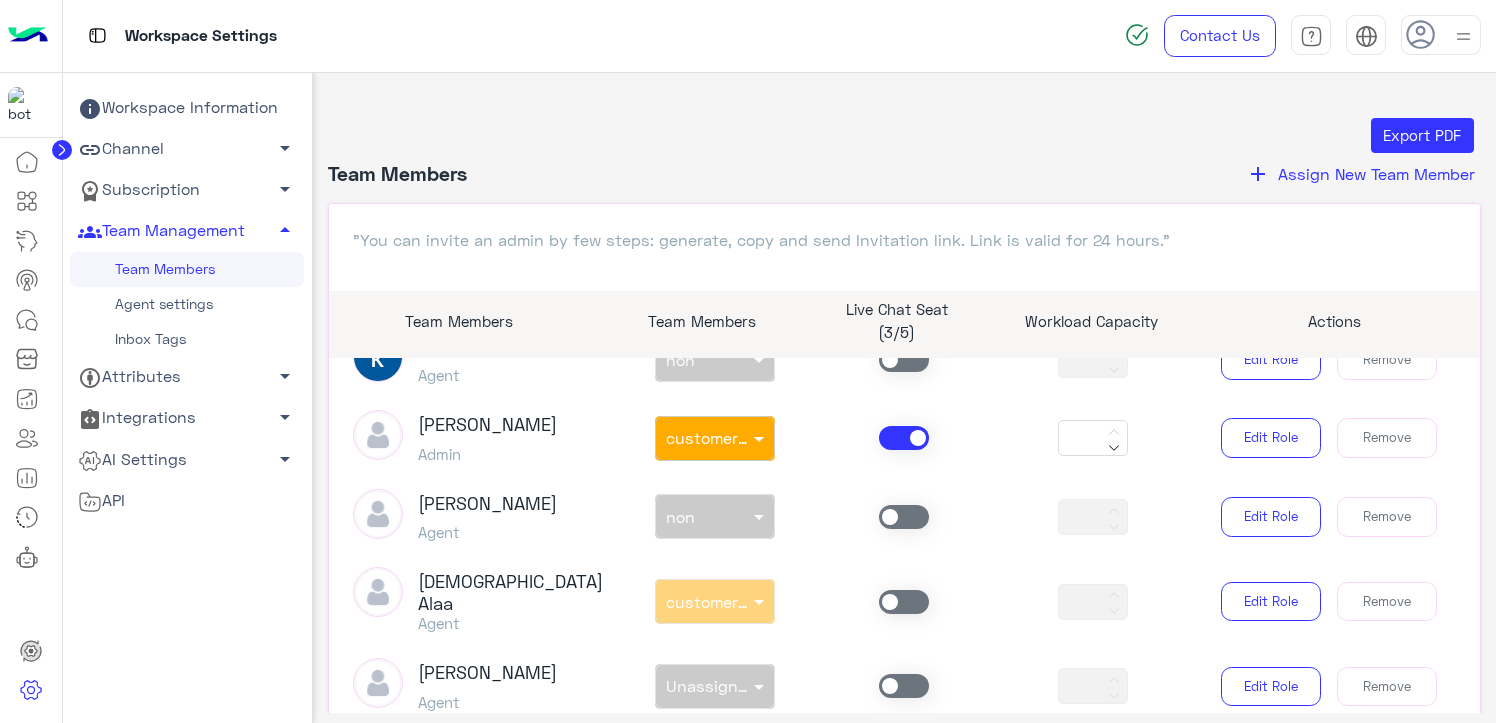 scroll, scrollTop: 400, scrollLeft: 0, axis: vertical 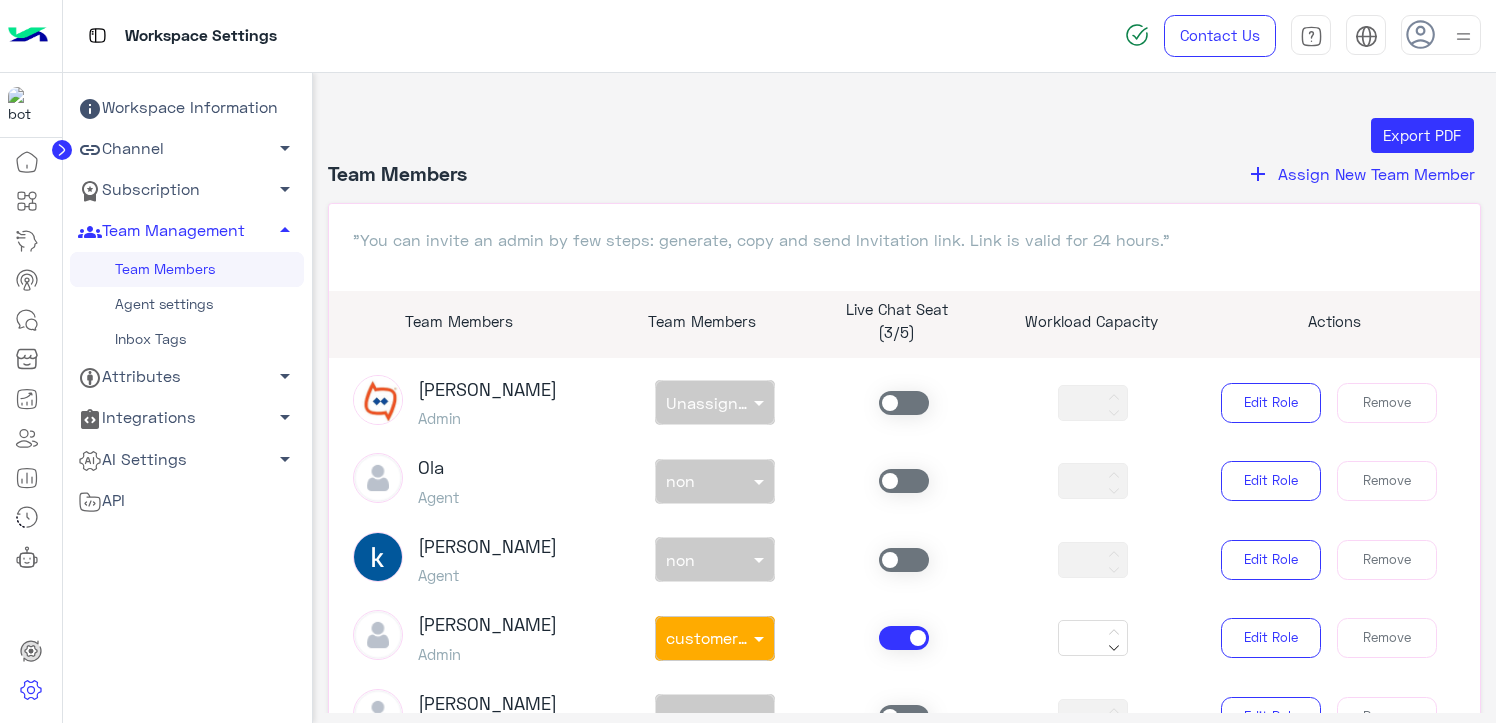 click 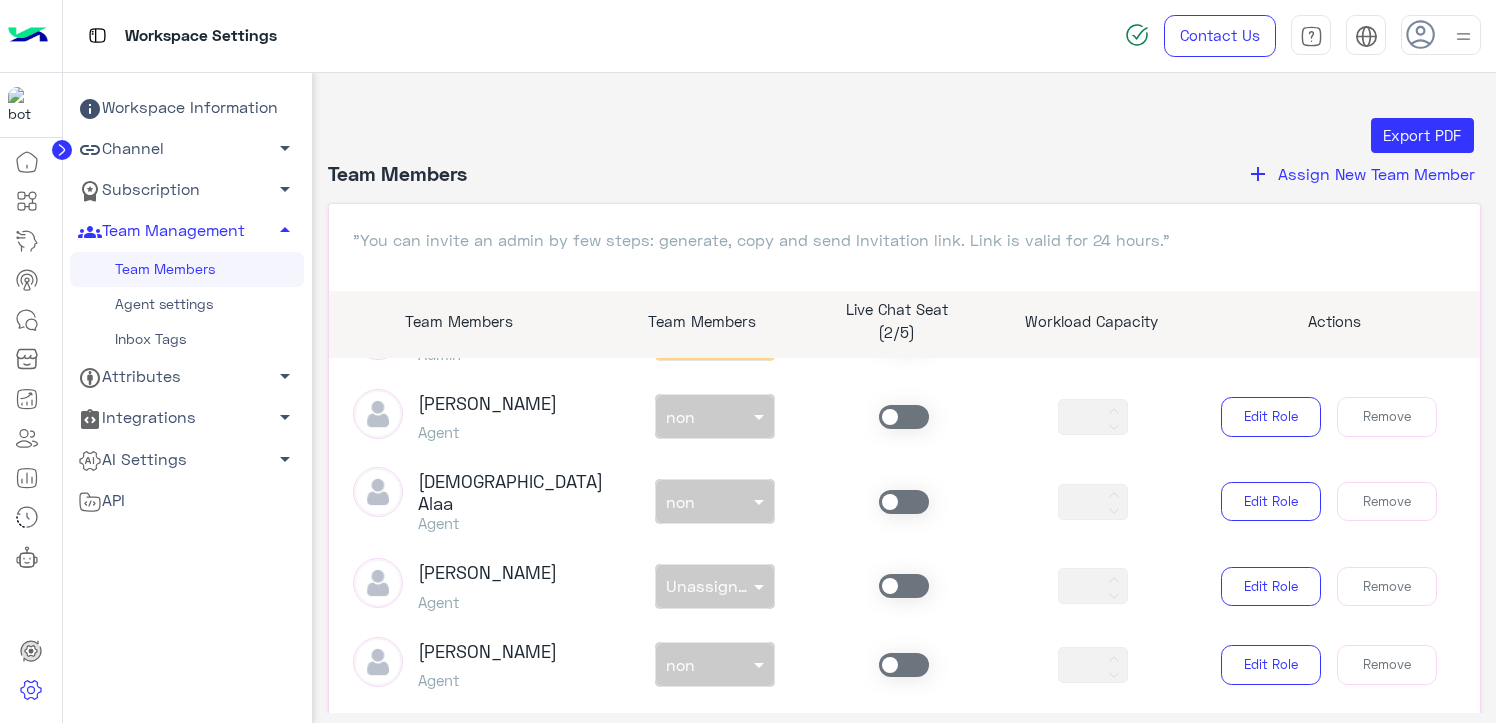 scroll, scrollTop: 1331, scrollLeft: 0, axis: vertical 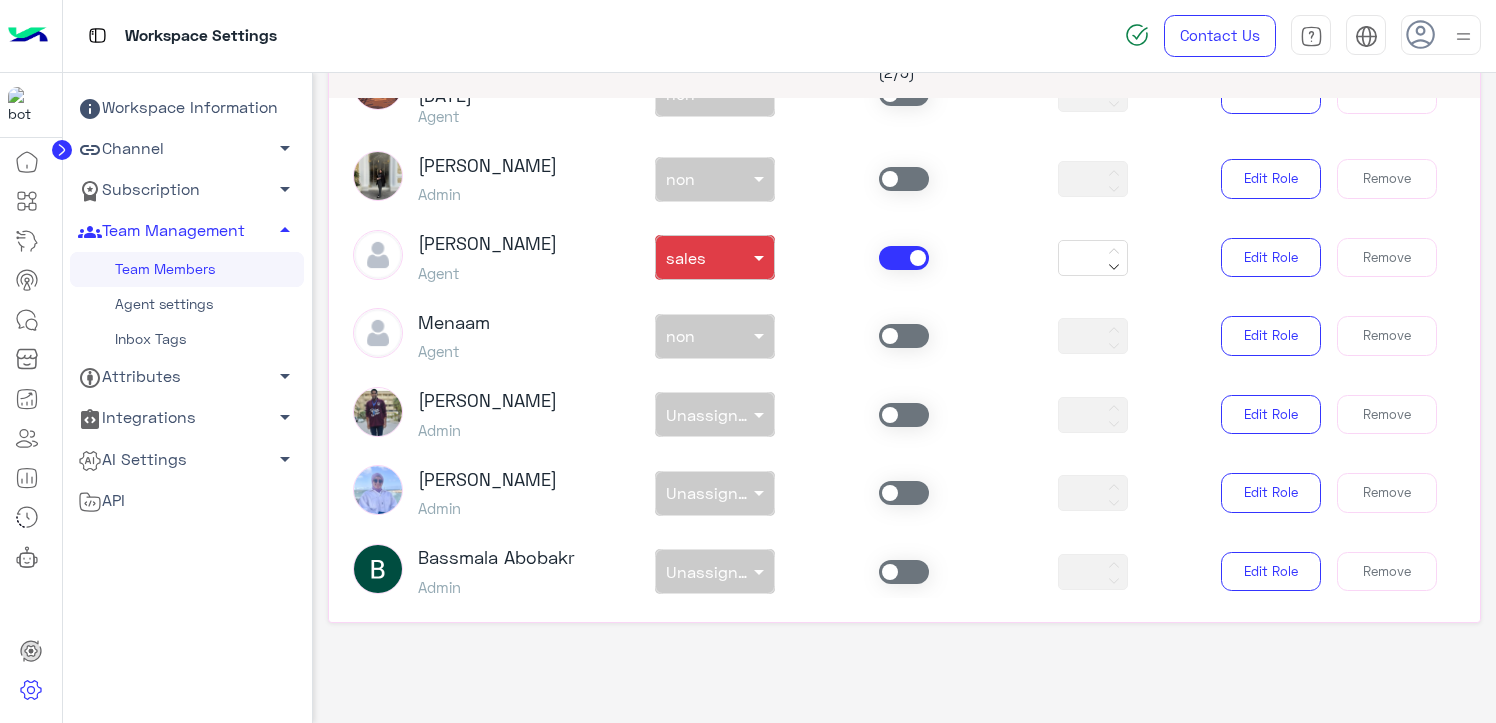 click 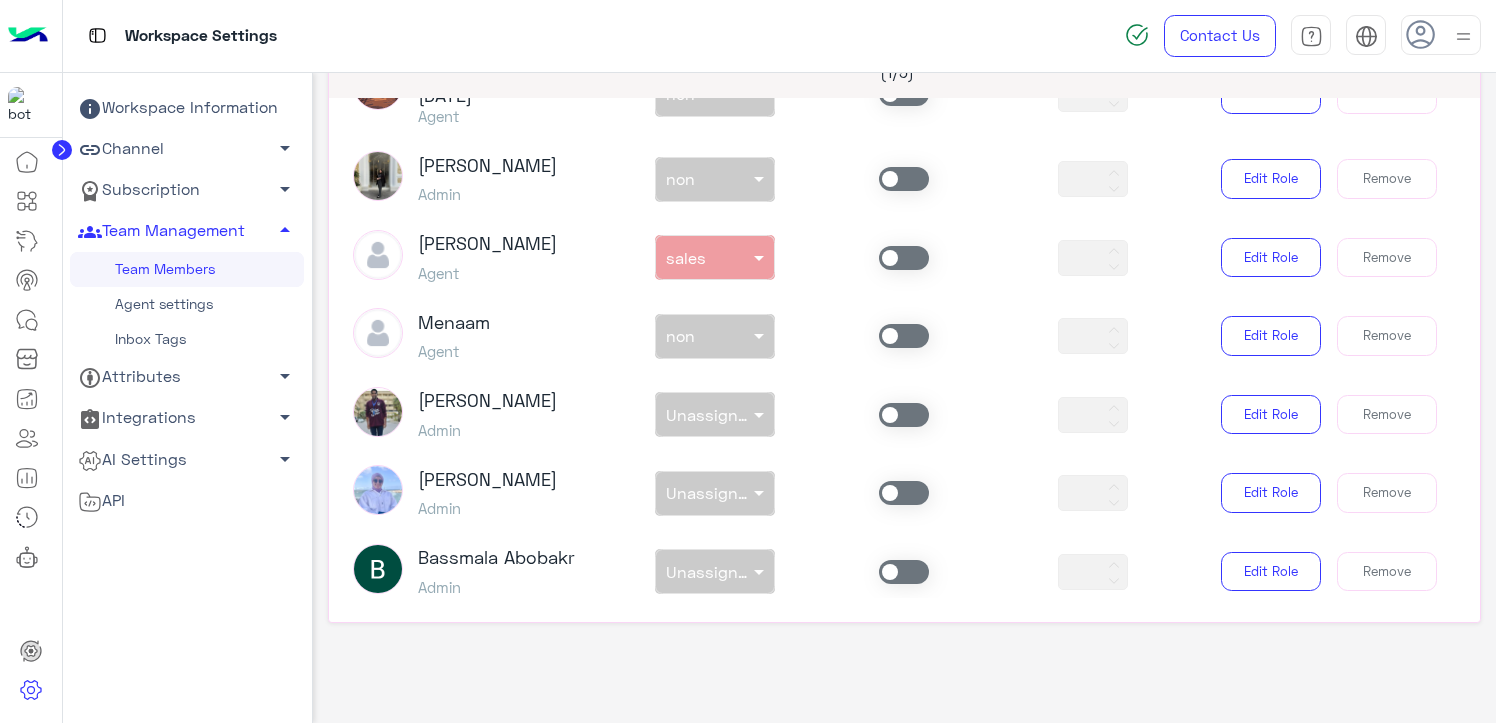 click 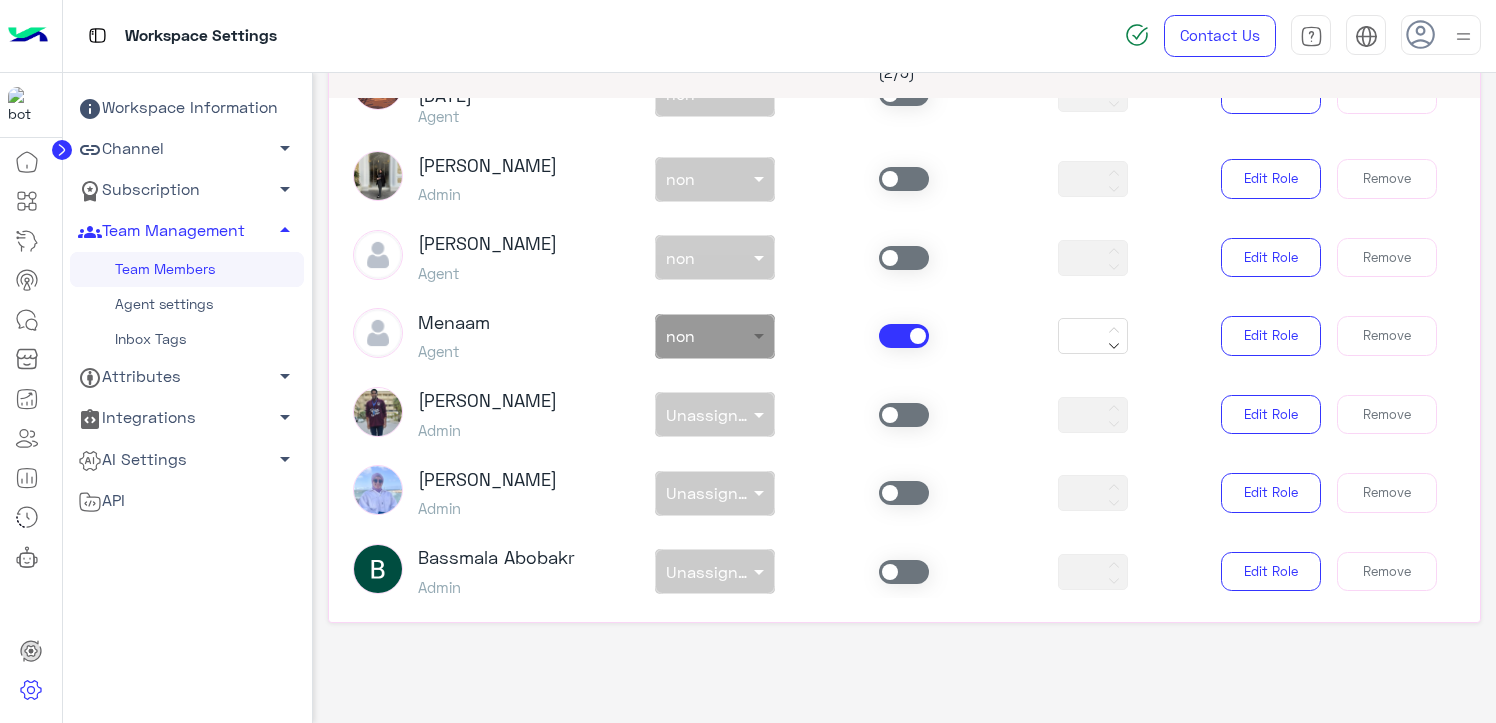 click at bounding box center [715, 331] 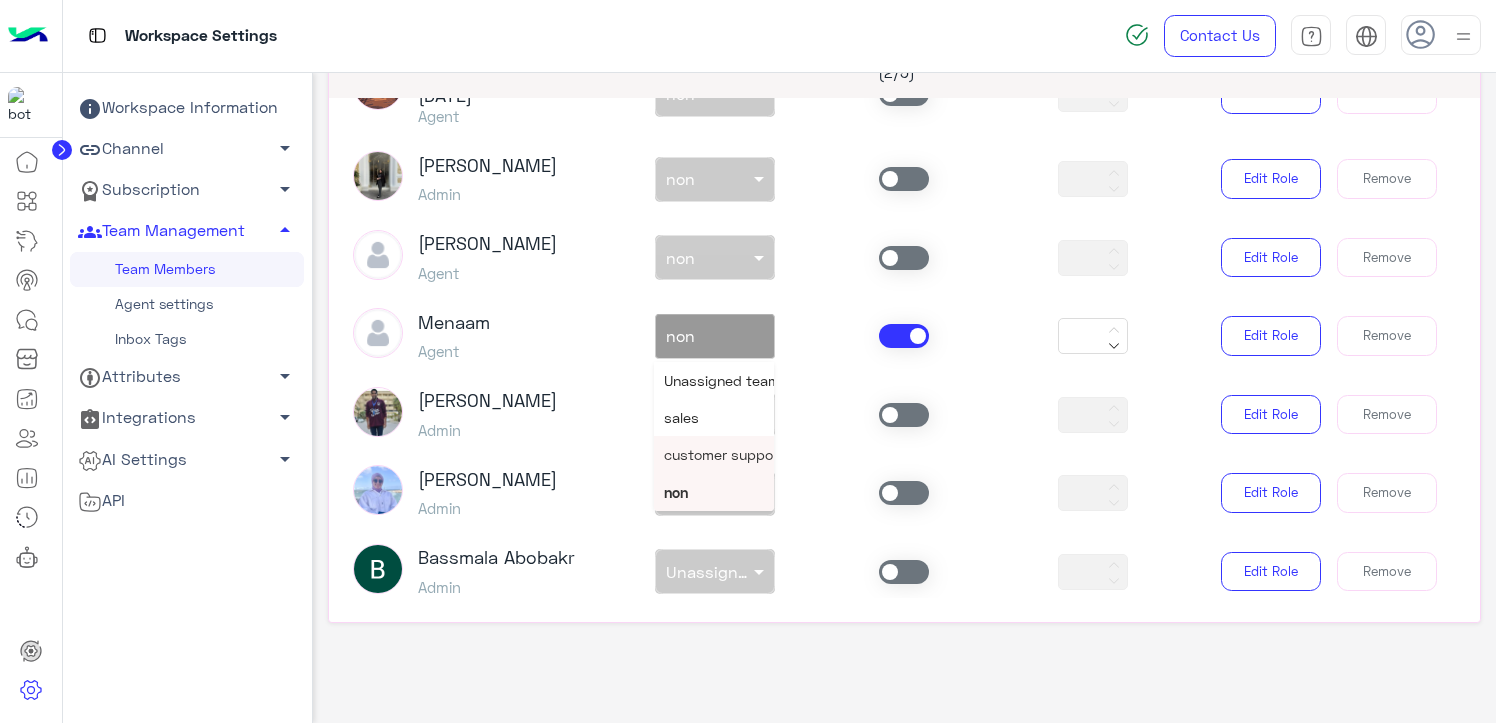 click on "customer support" at bounding box center [724, 454] 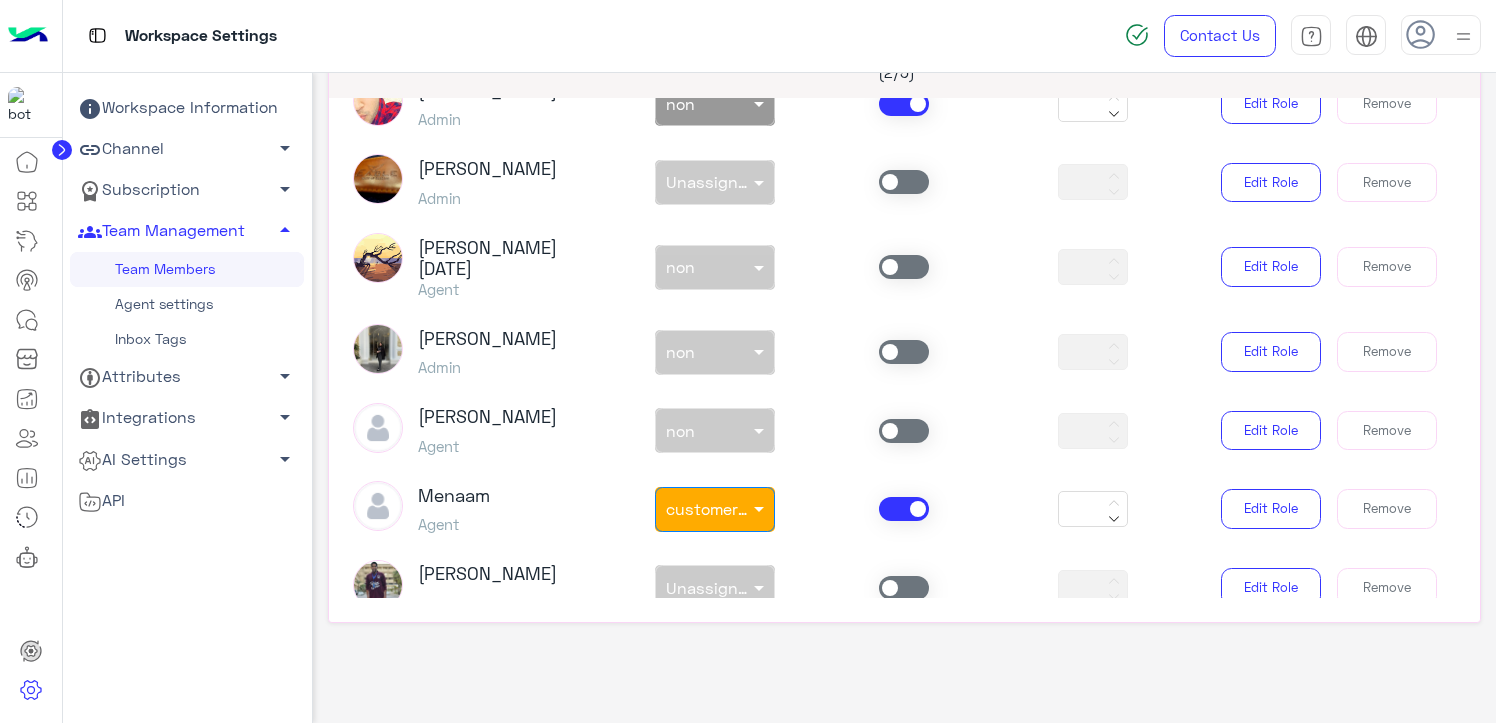 scroll, scrollTop: 1131, scrollLeft: 0, axis: vertical 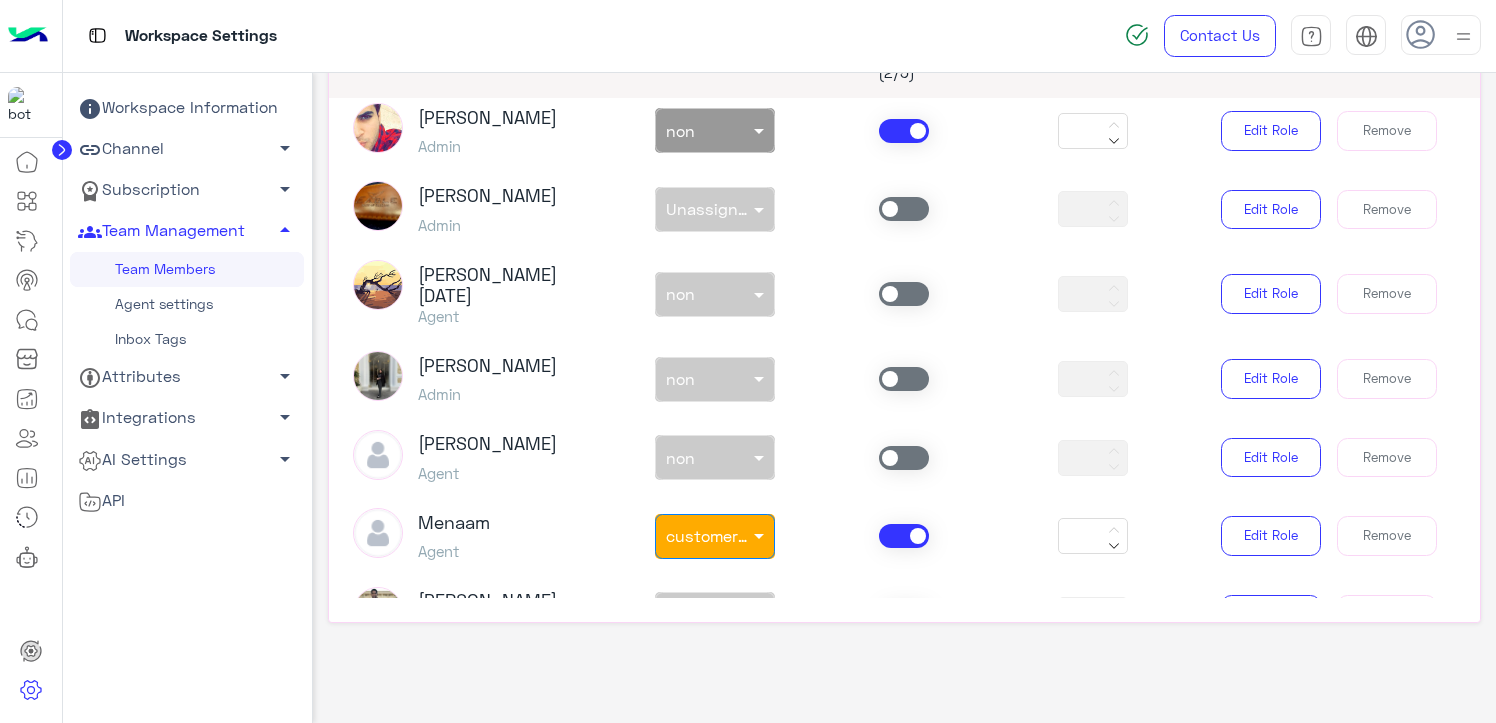 click 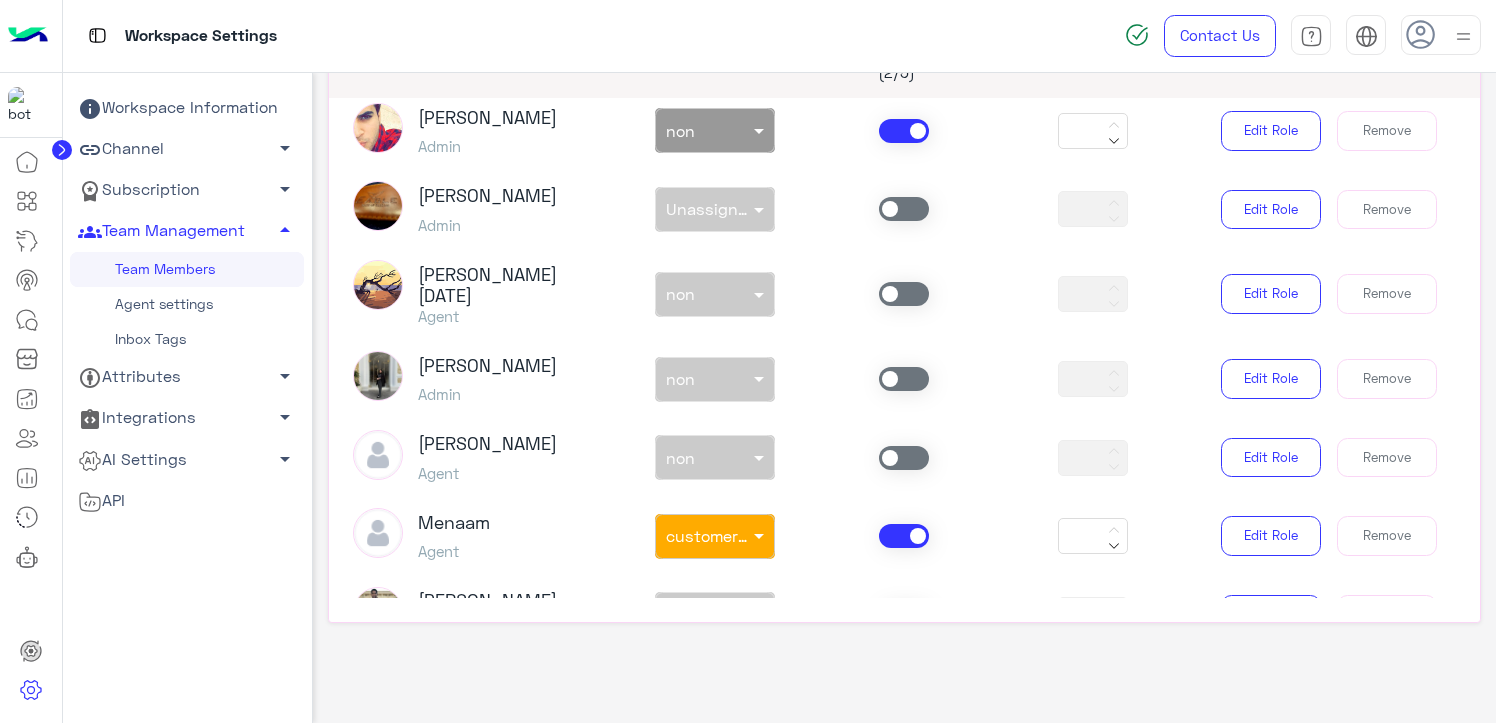 click 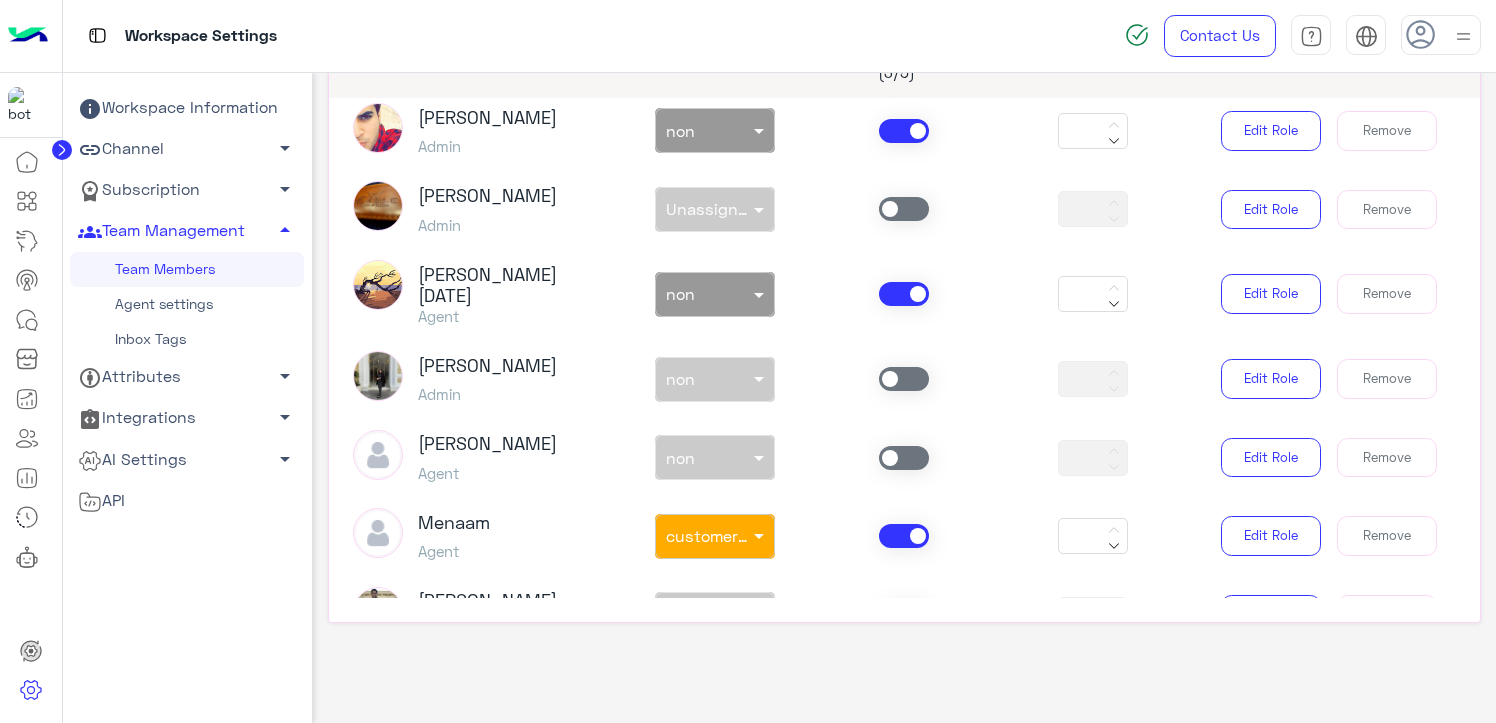 click on "non × non" at bounding box center (702, 294) 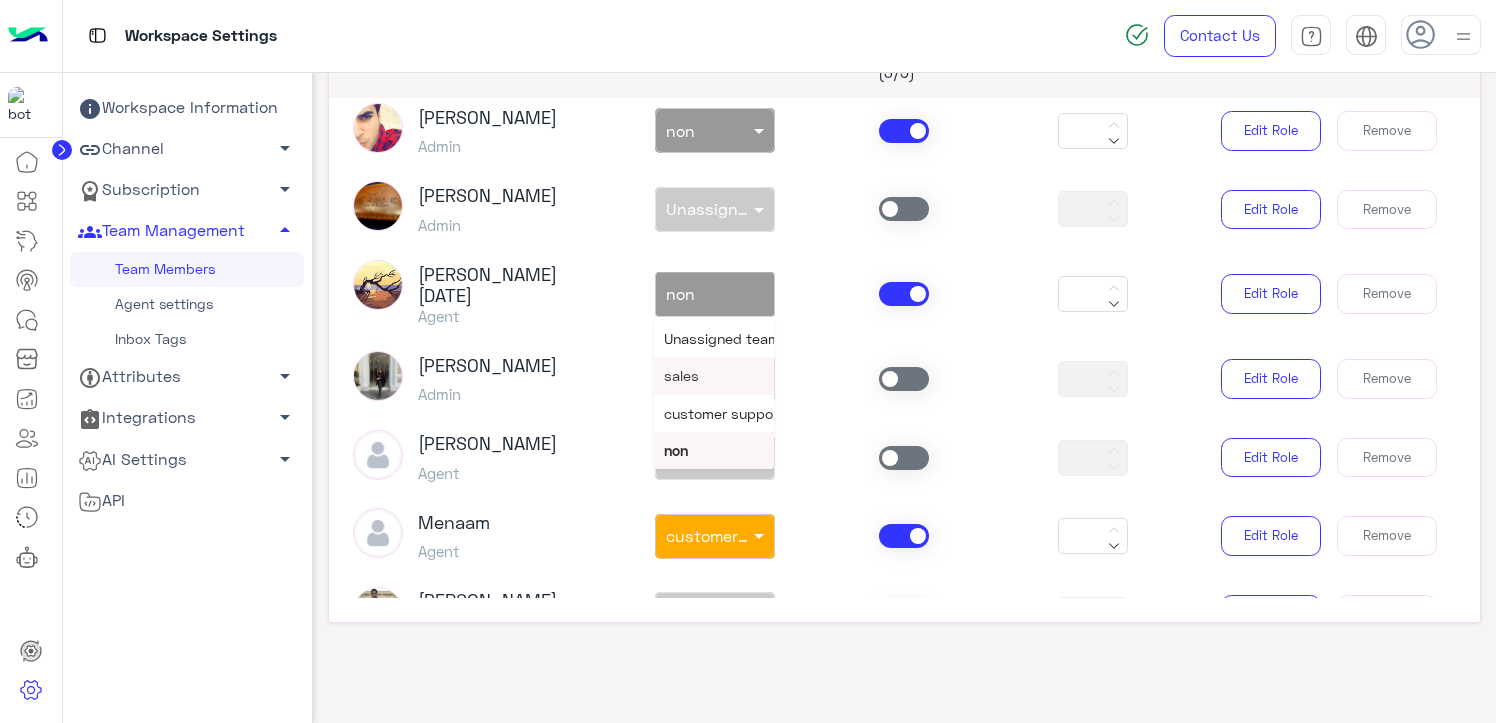 click on "sales" at bounding box center (714, 375) 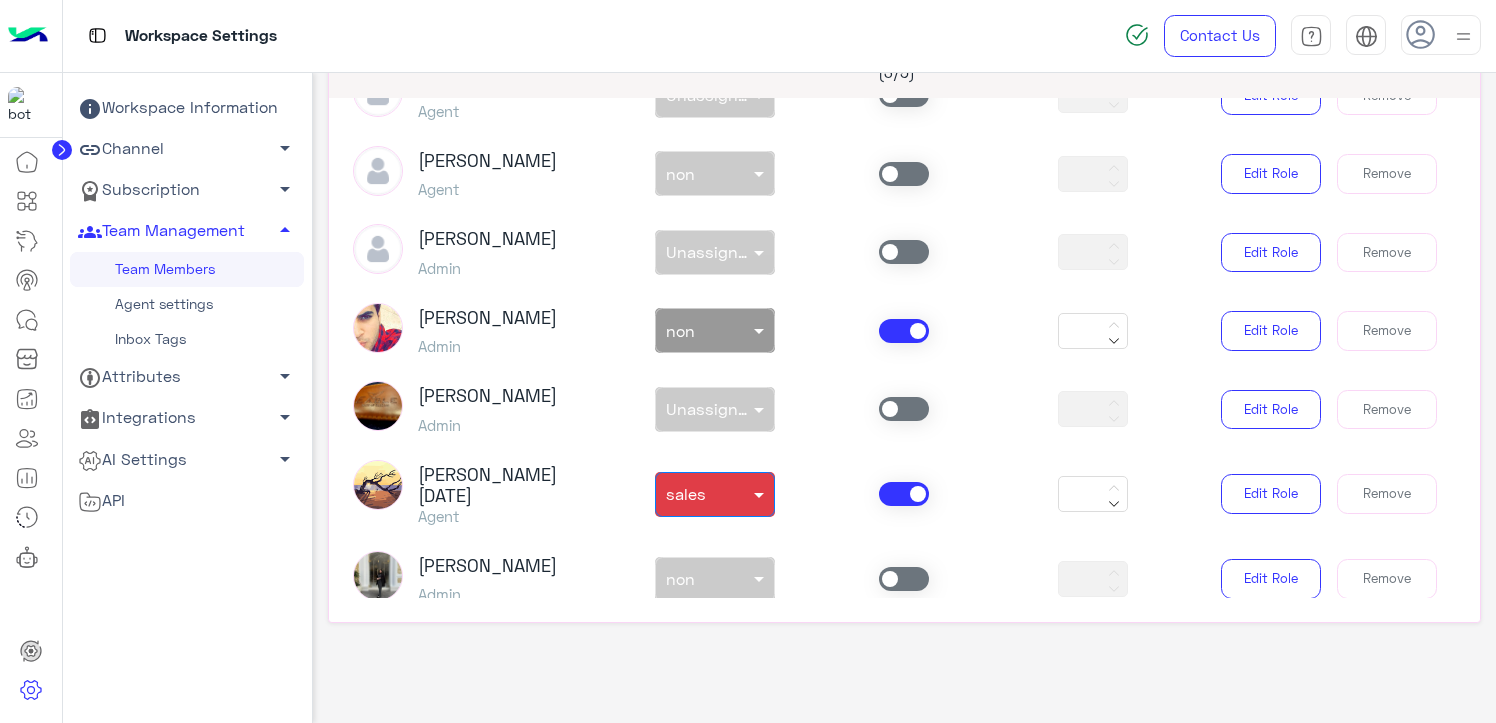 scroll, scrollTop: 731, scrollLeft: 0, axis: vertical 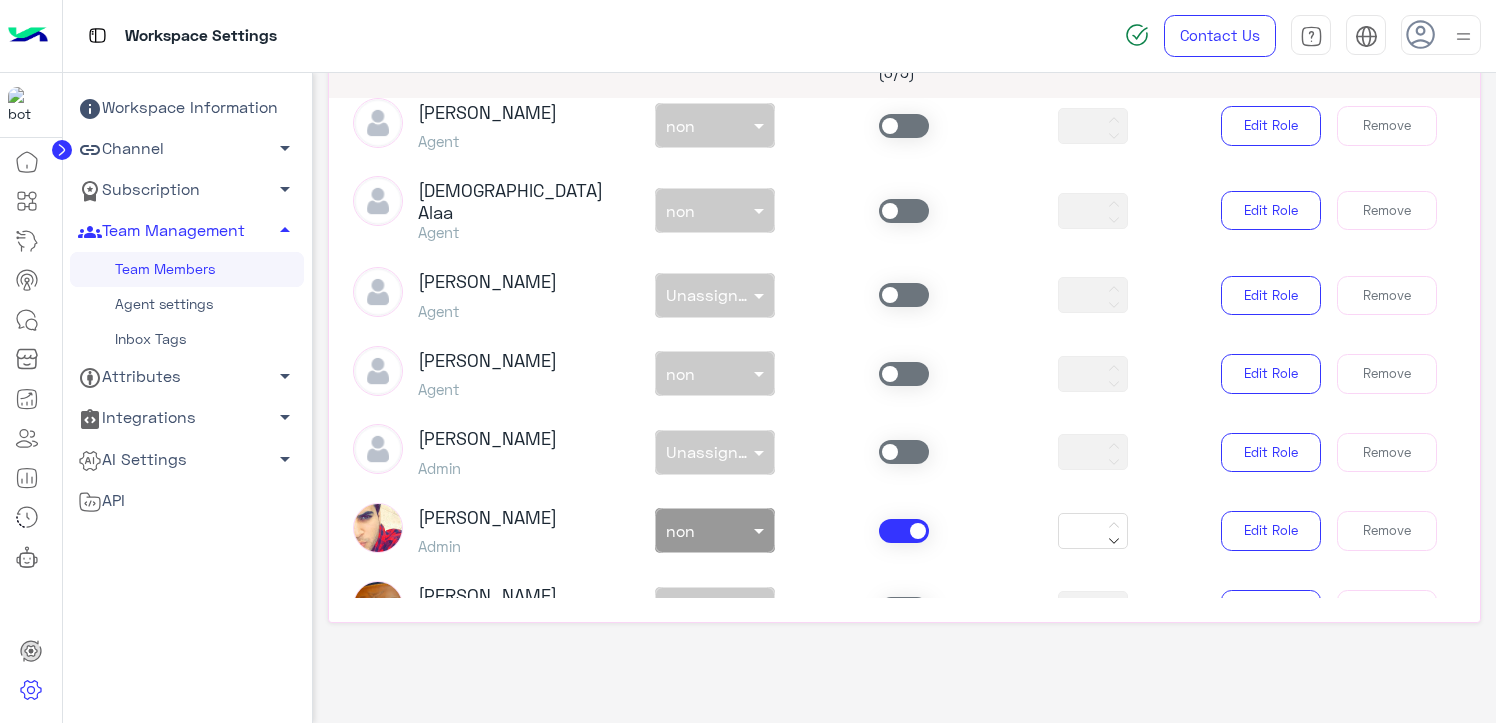 click 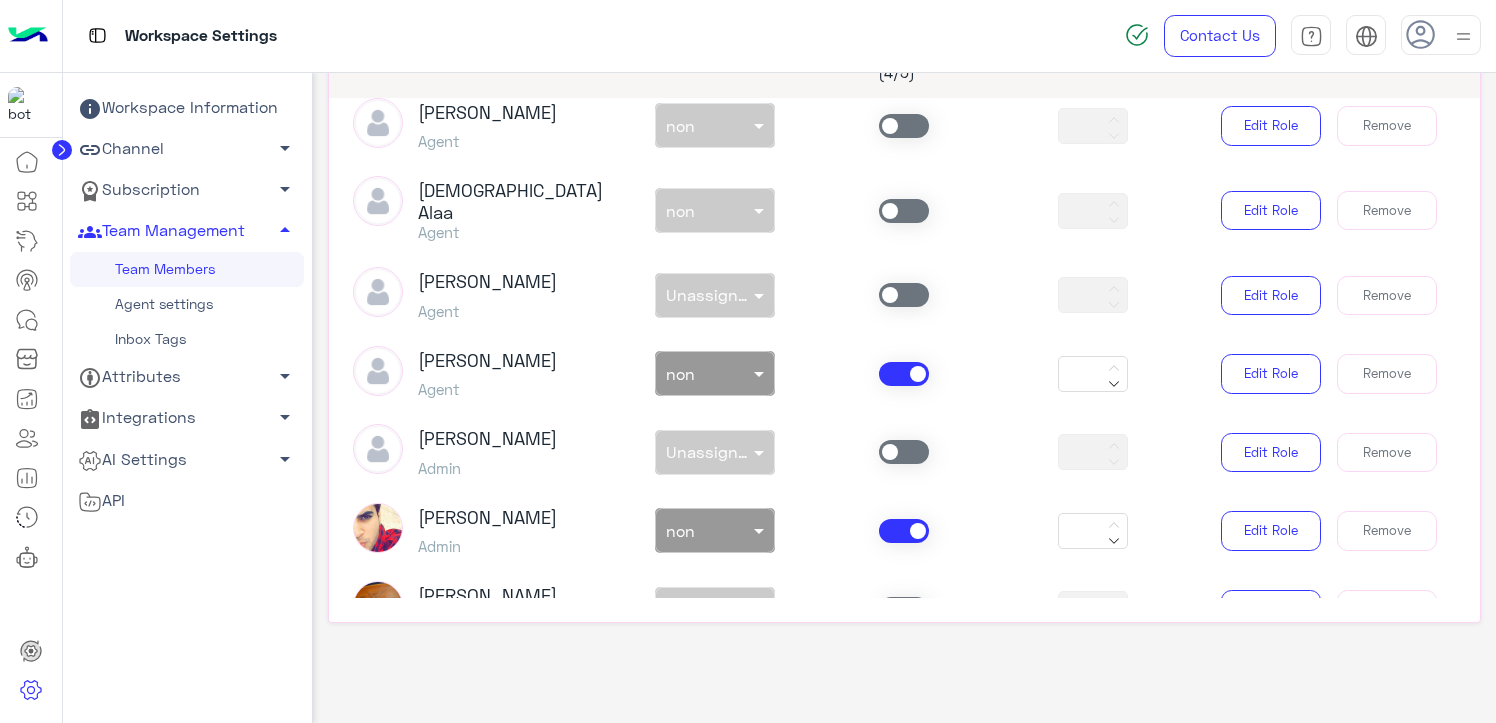click at bounding box center [692, 369] 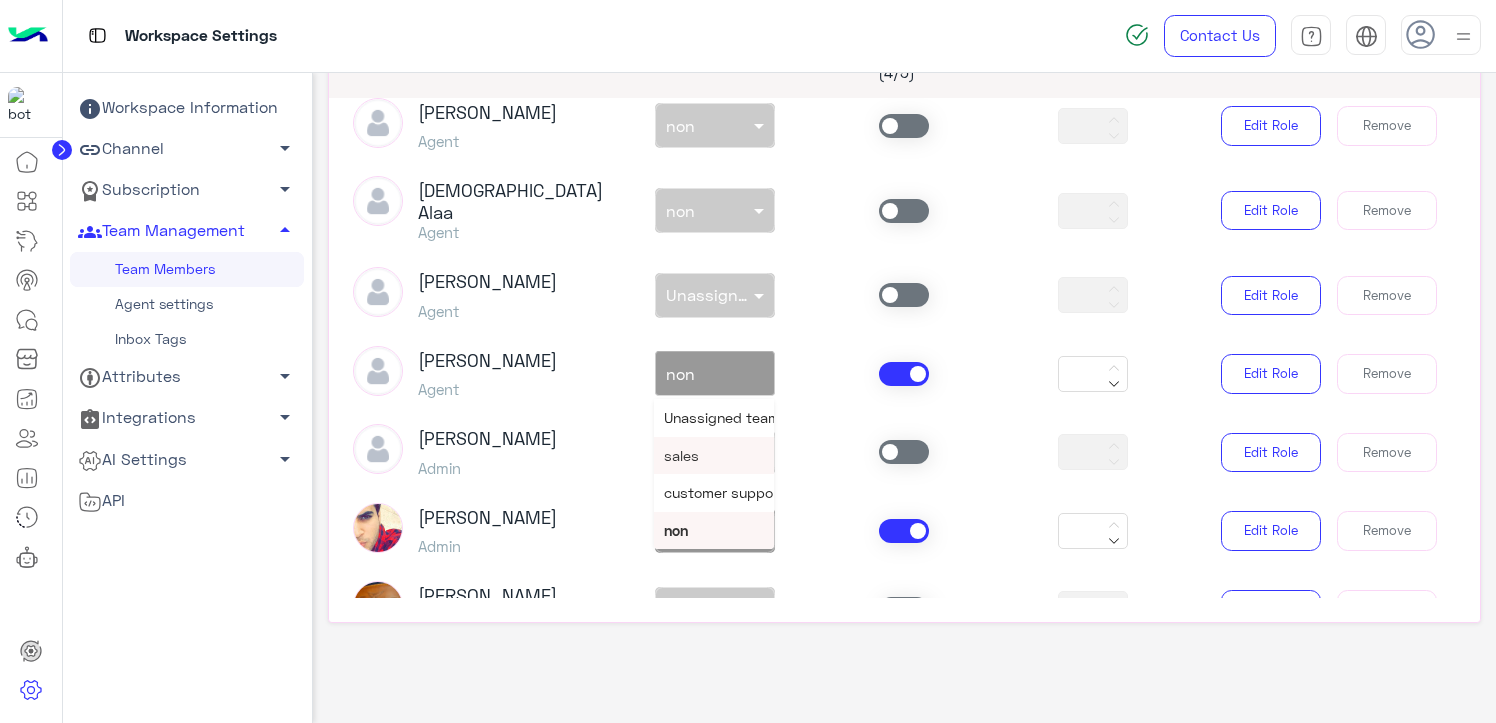 click on "sales" at bounding box center (681, 455) 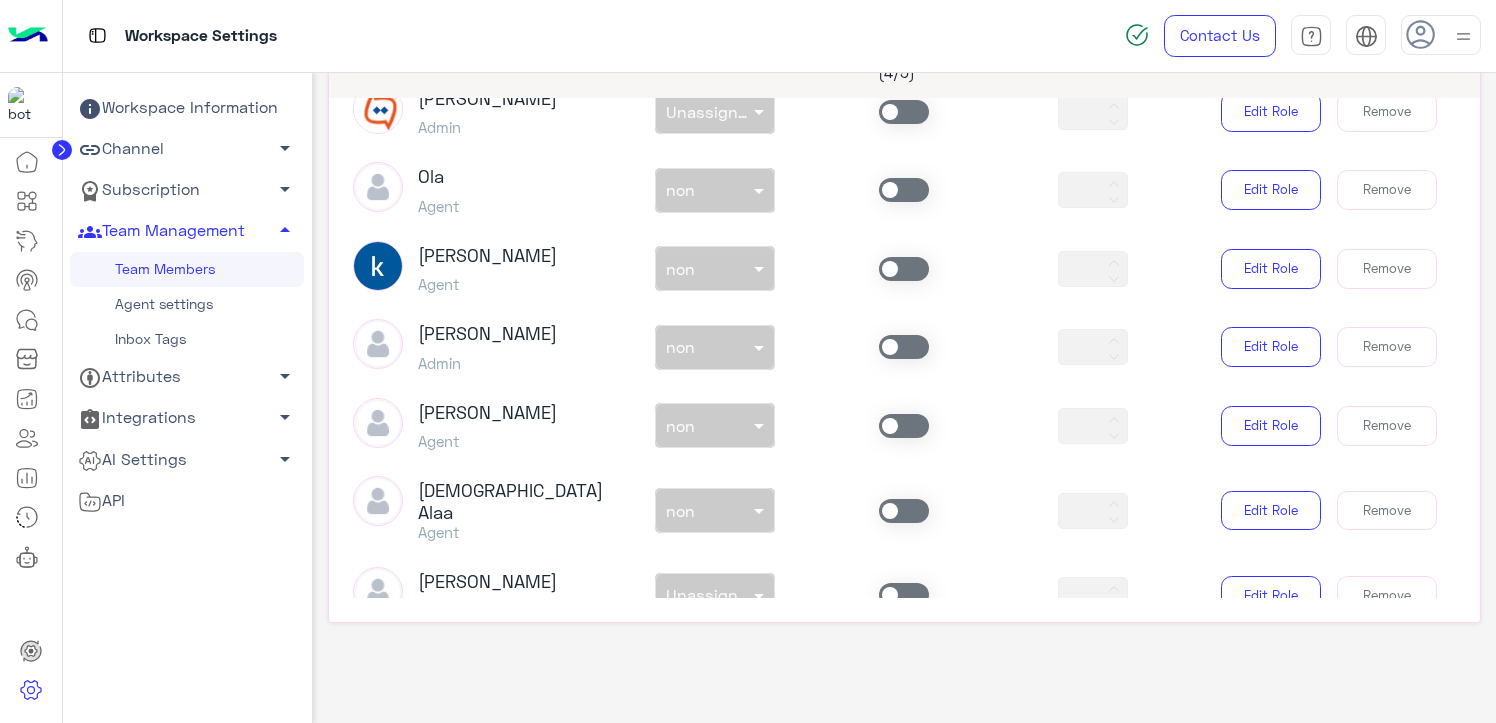 scroll, scrollTop: 0, scrollLeft: 0, axis: both 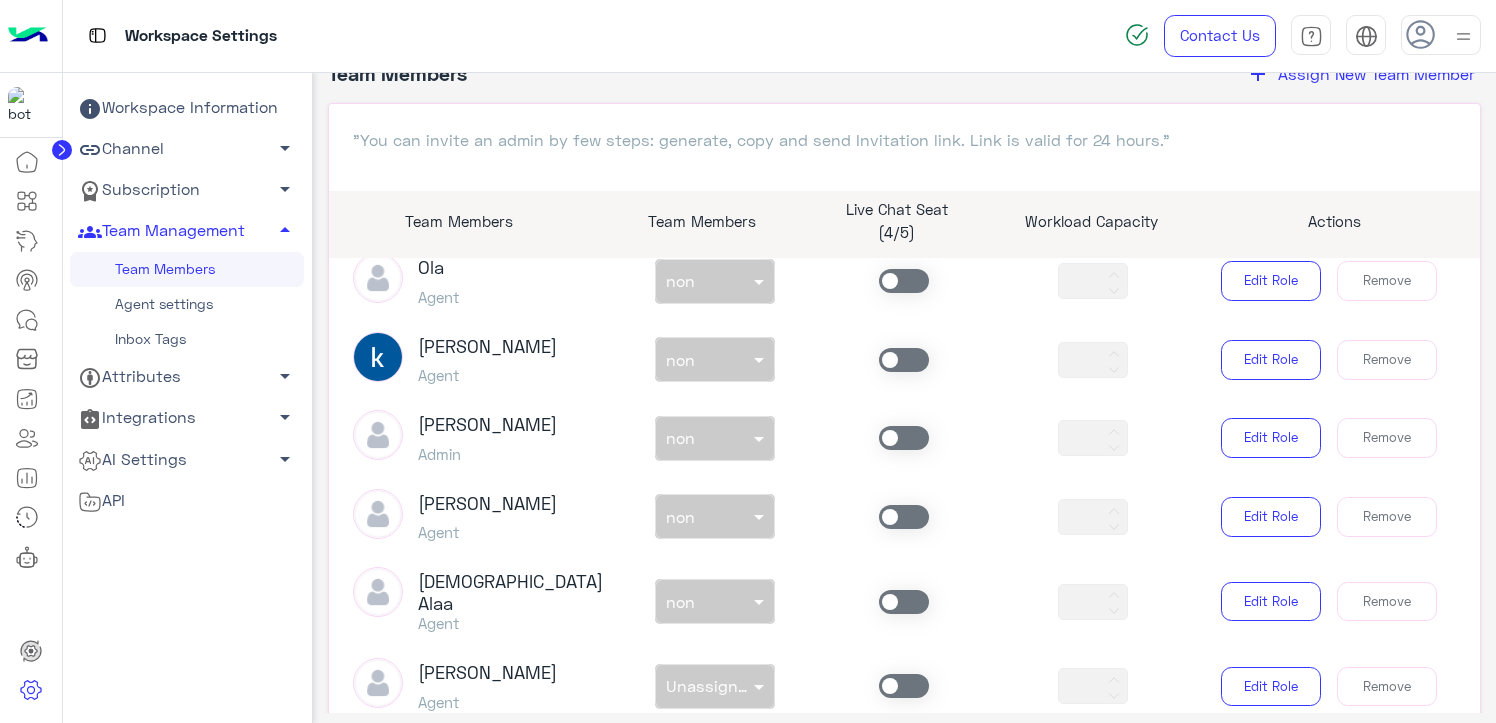 click 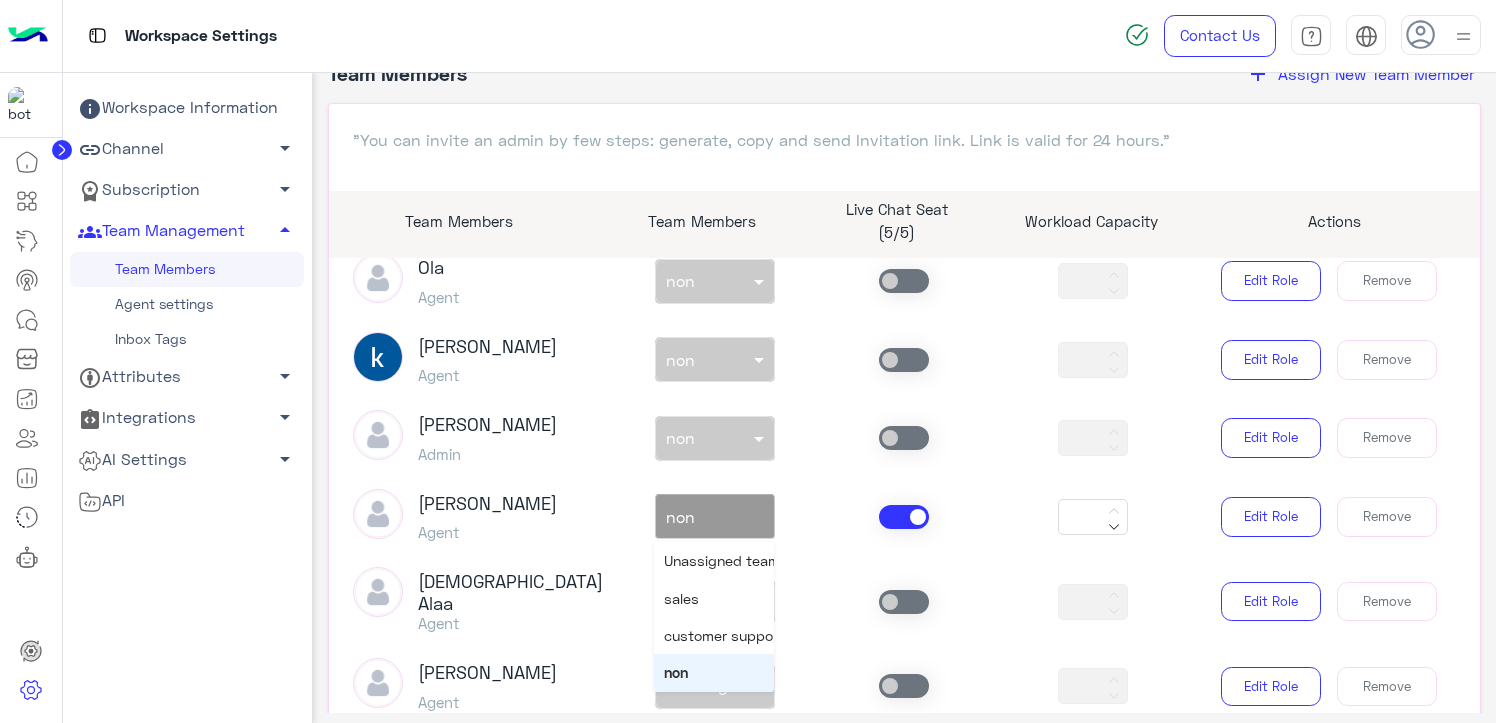 click on "non × non" at bounding box center (715, 516) 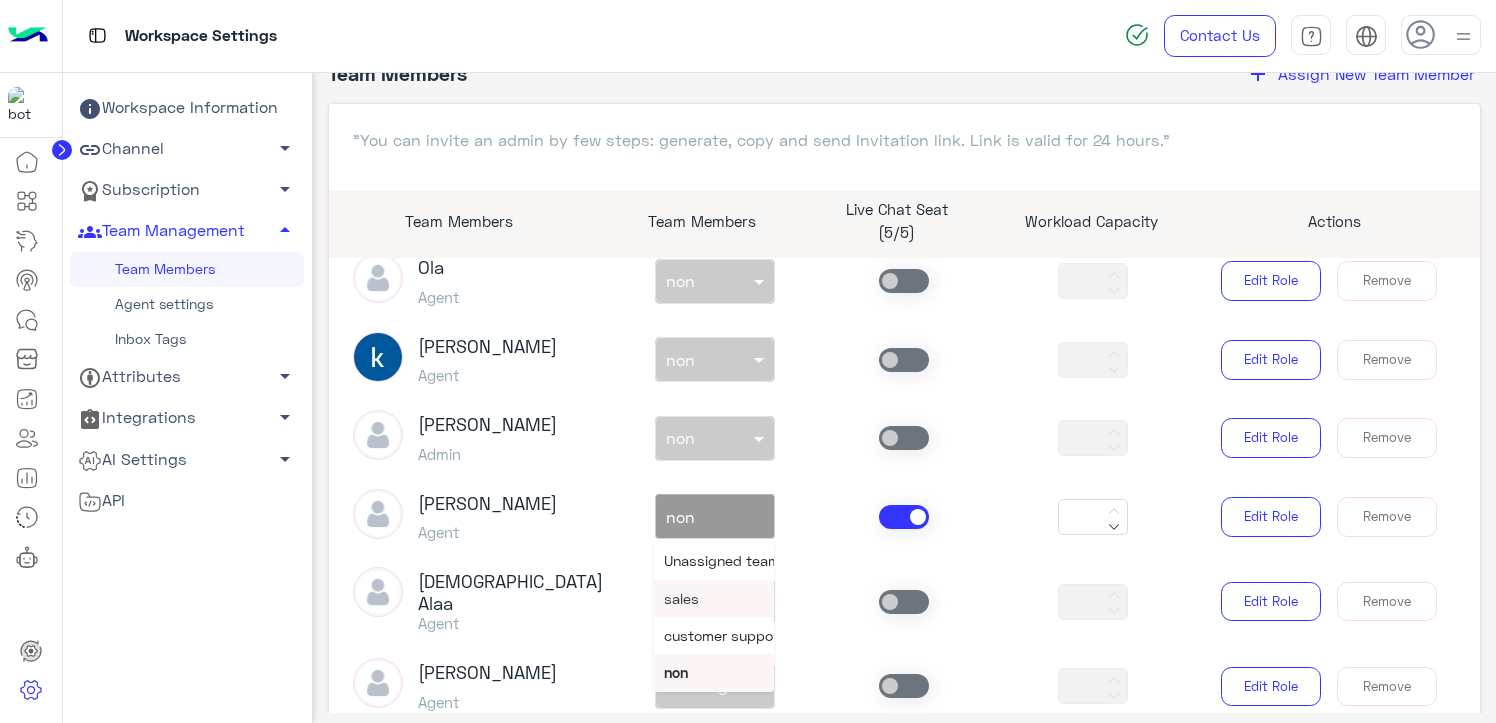 click on "sales" at bounding box center (681, 598) 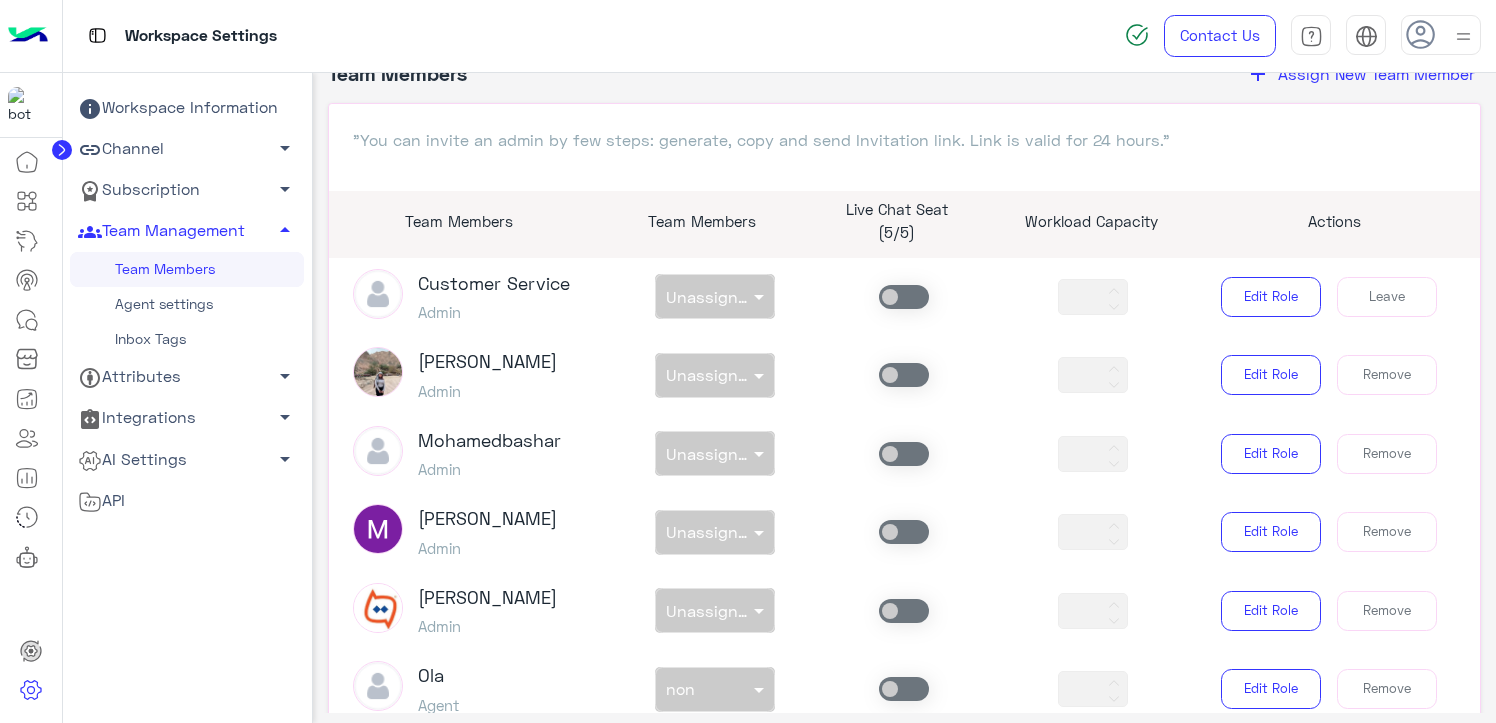 scroll, scrollTop: 0, scrollLeft: 0, axis: both 